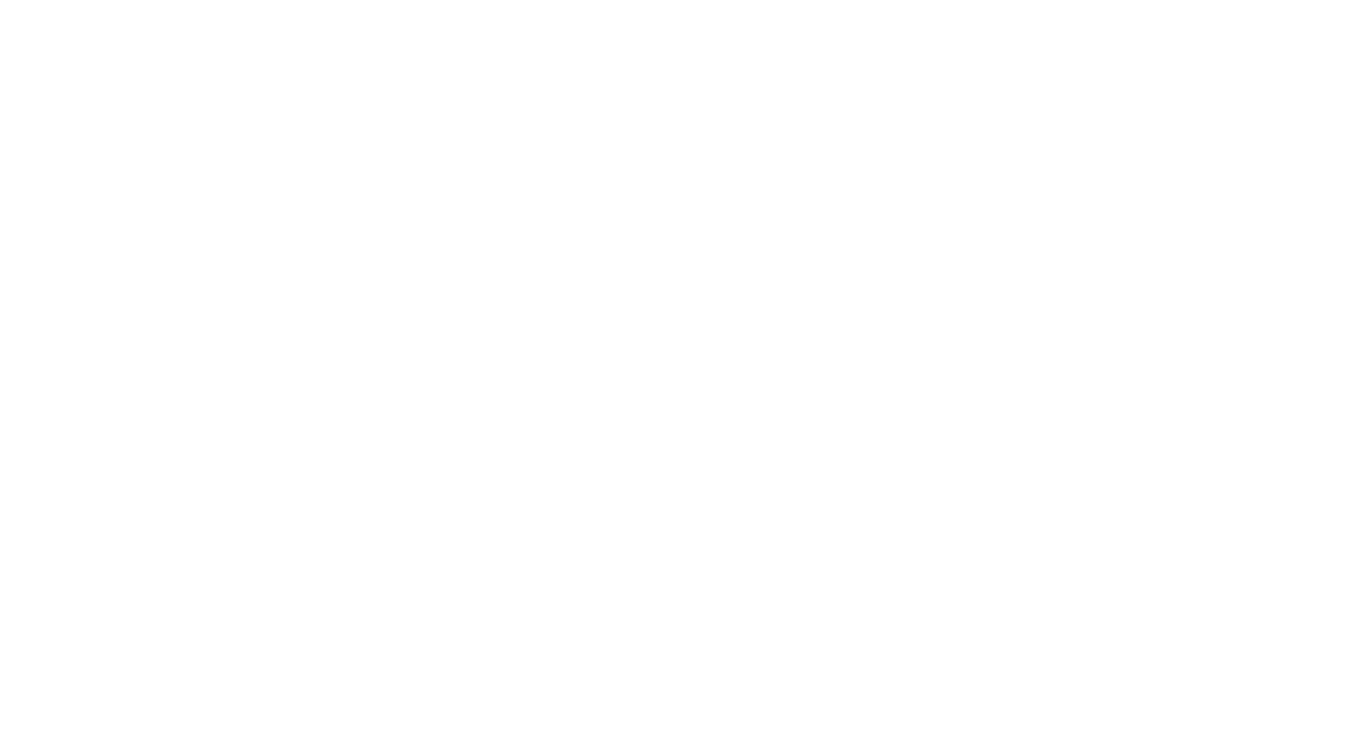 scroll, scrollTop: 0, scrollLeft: 0, axis: both 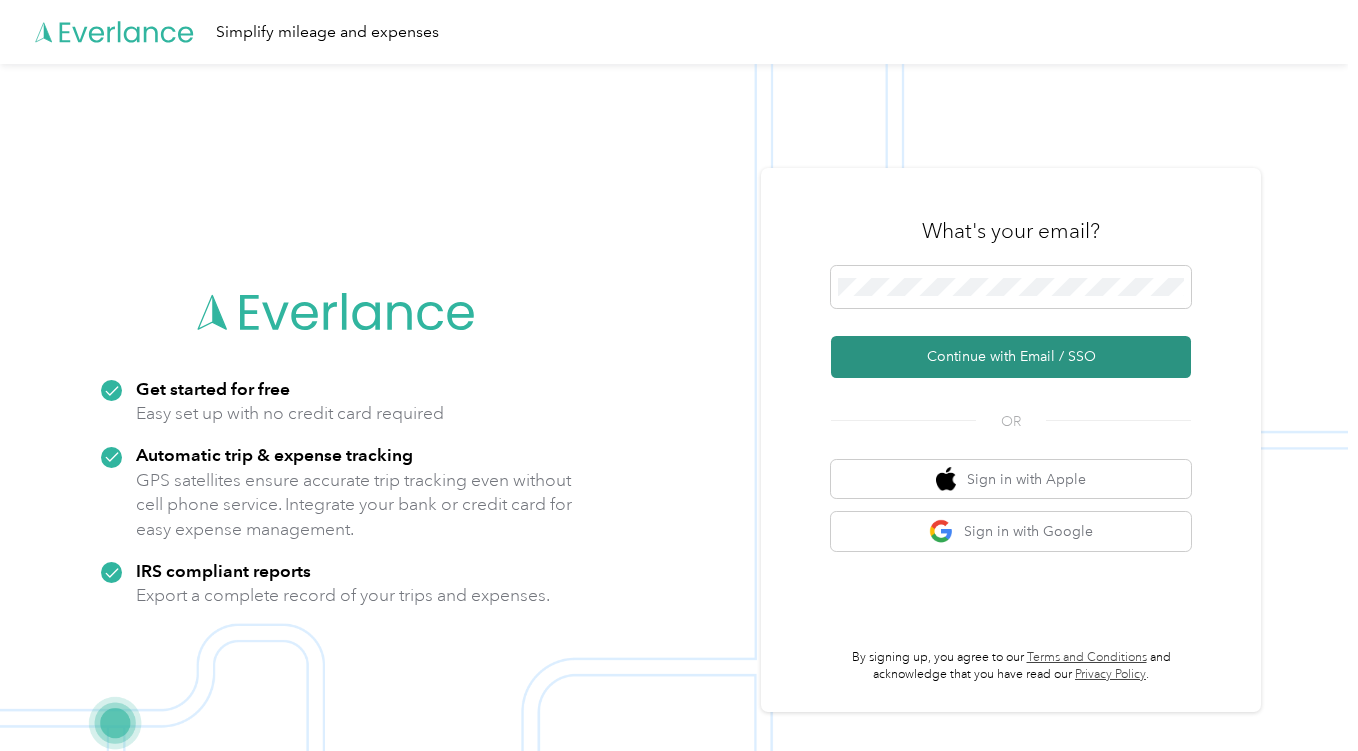 click on "Continue with Email / SSO" at bounding box center (1011, 357) 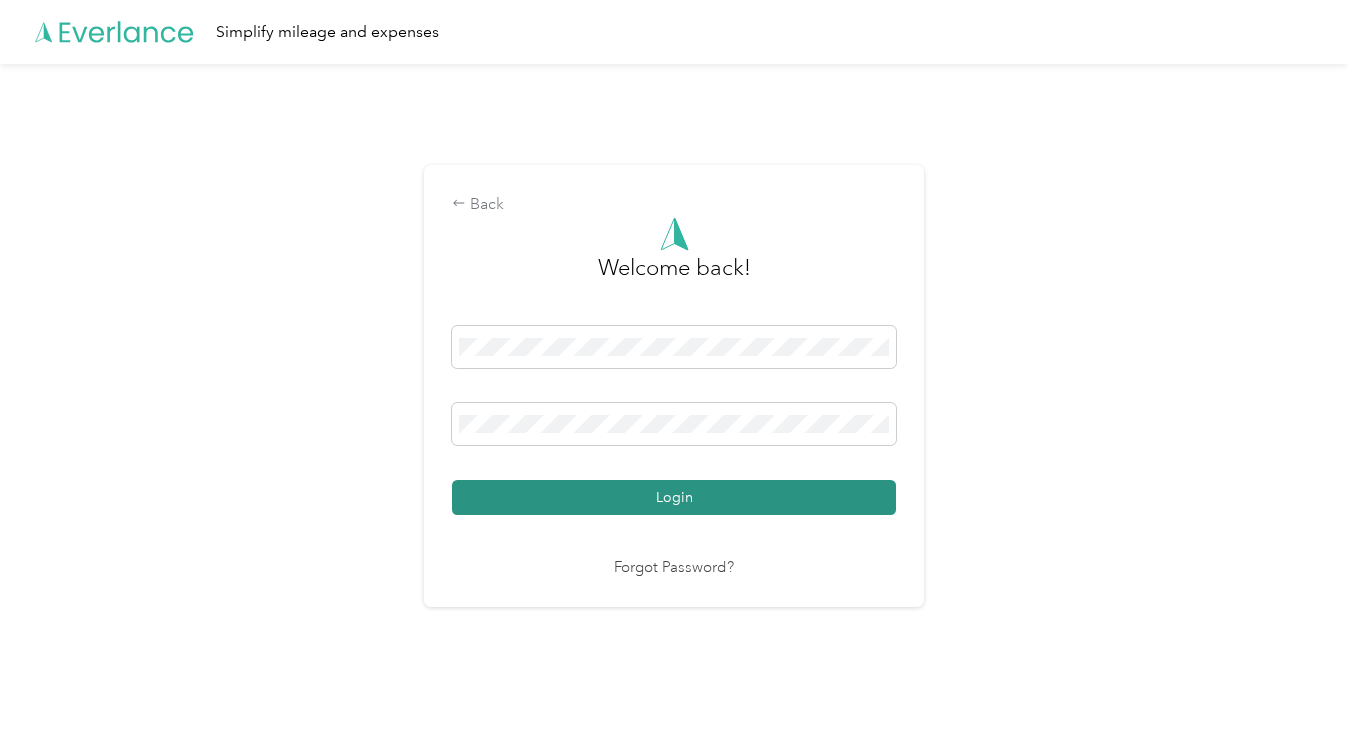 click on "Login" at bounding box center [674, 497] 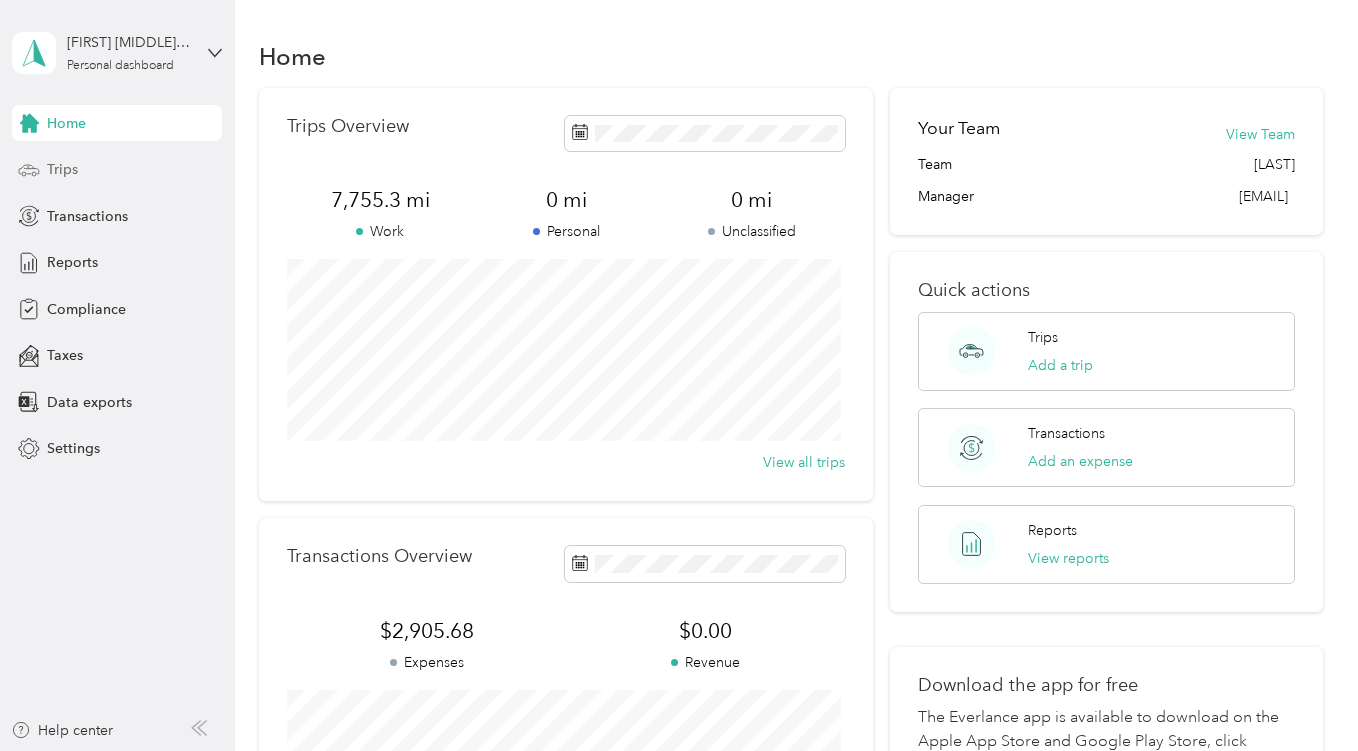 click on "Trips" at bounding box center (62, 169) 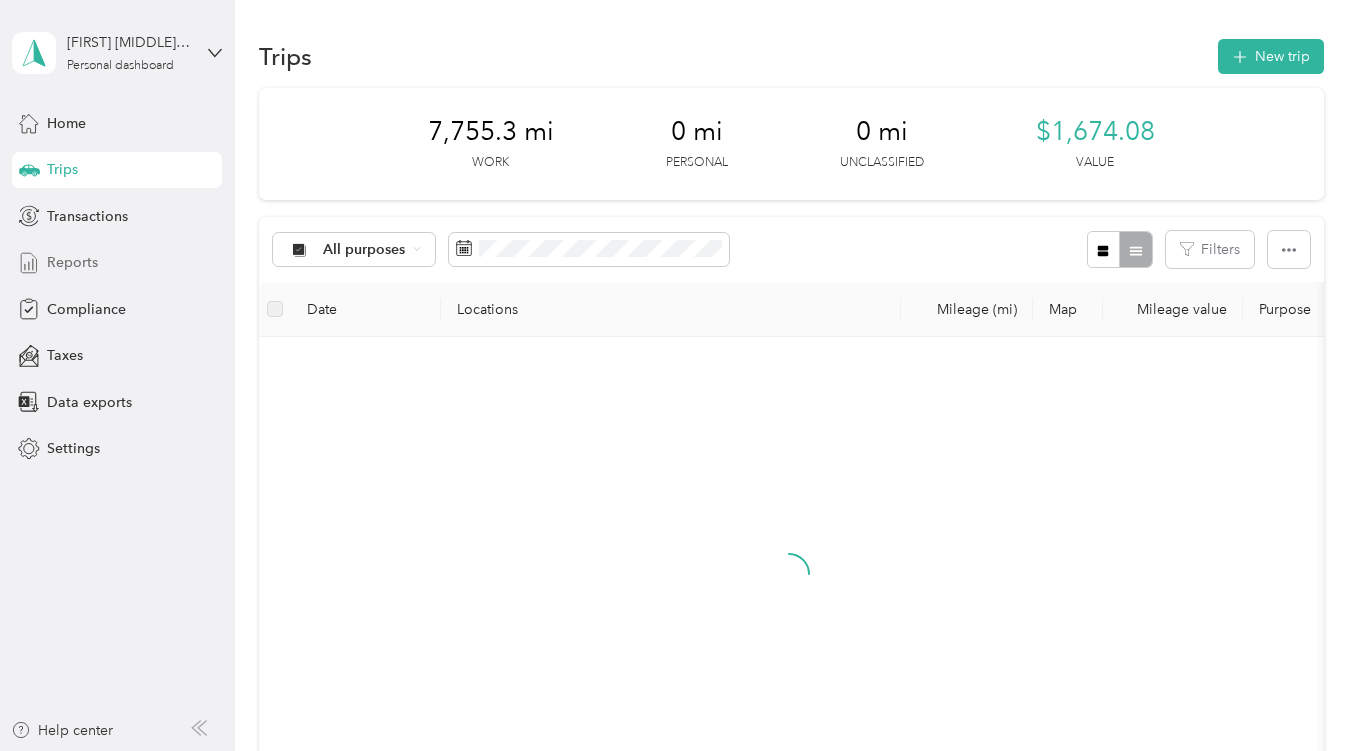 click 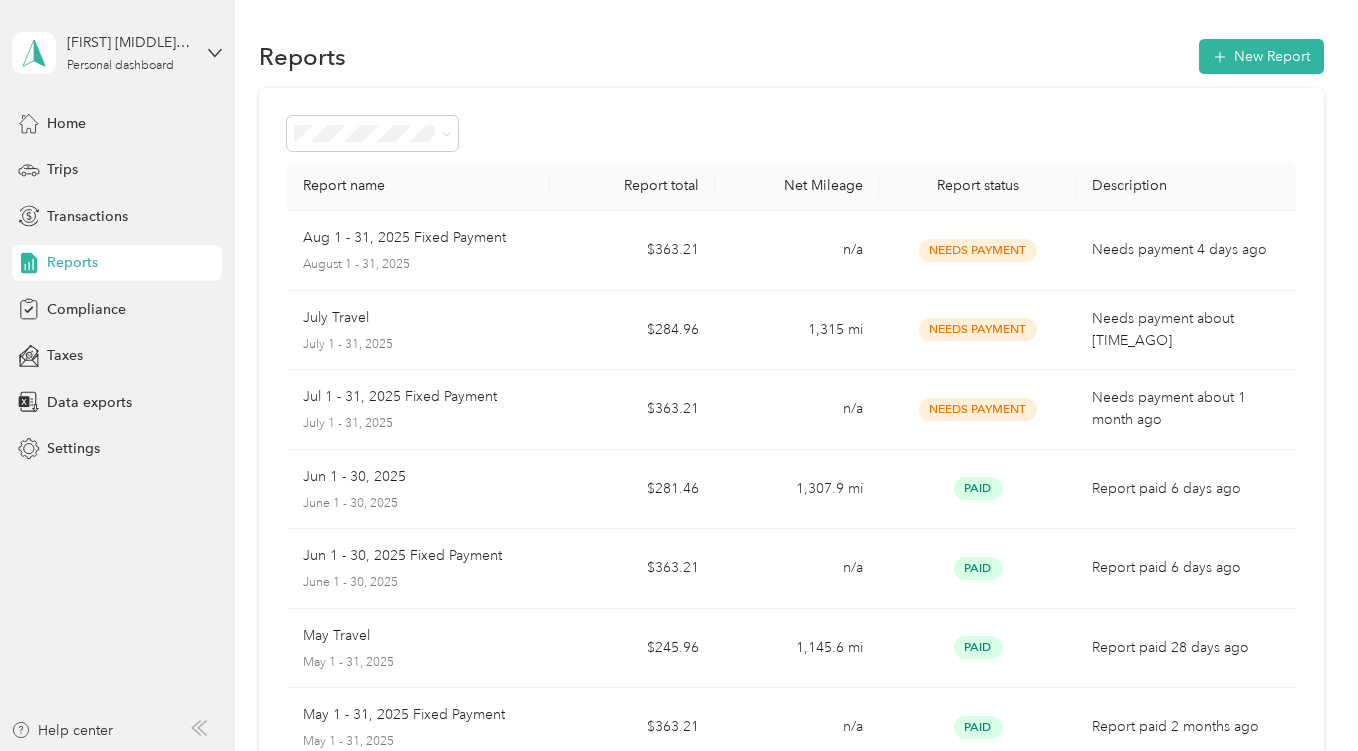 click on "[MONTH] Travel [DATE] - [DATE], [YEAR]" at bounding box center [418, 330] 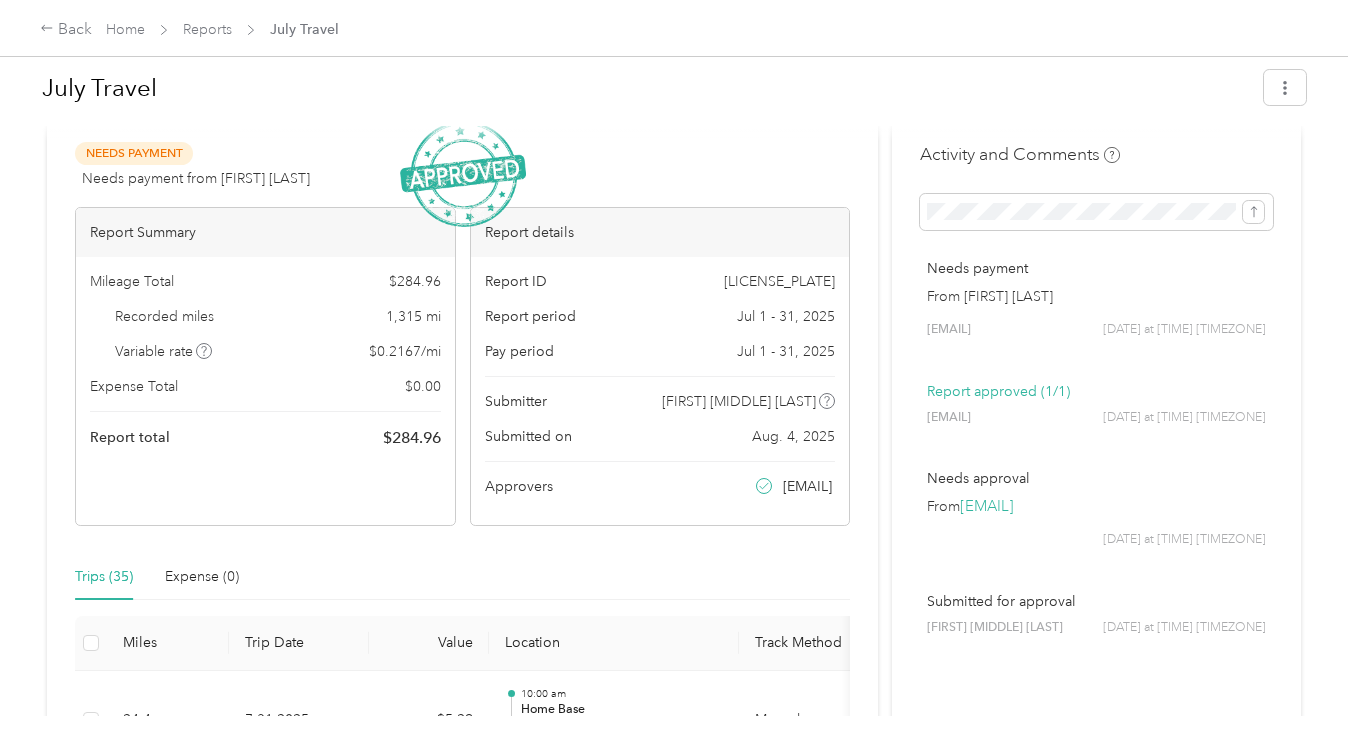 scroll, scrollTop: 0, scrollLeft: 0, axis: both 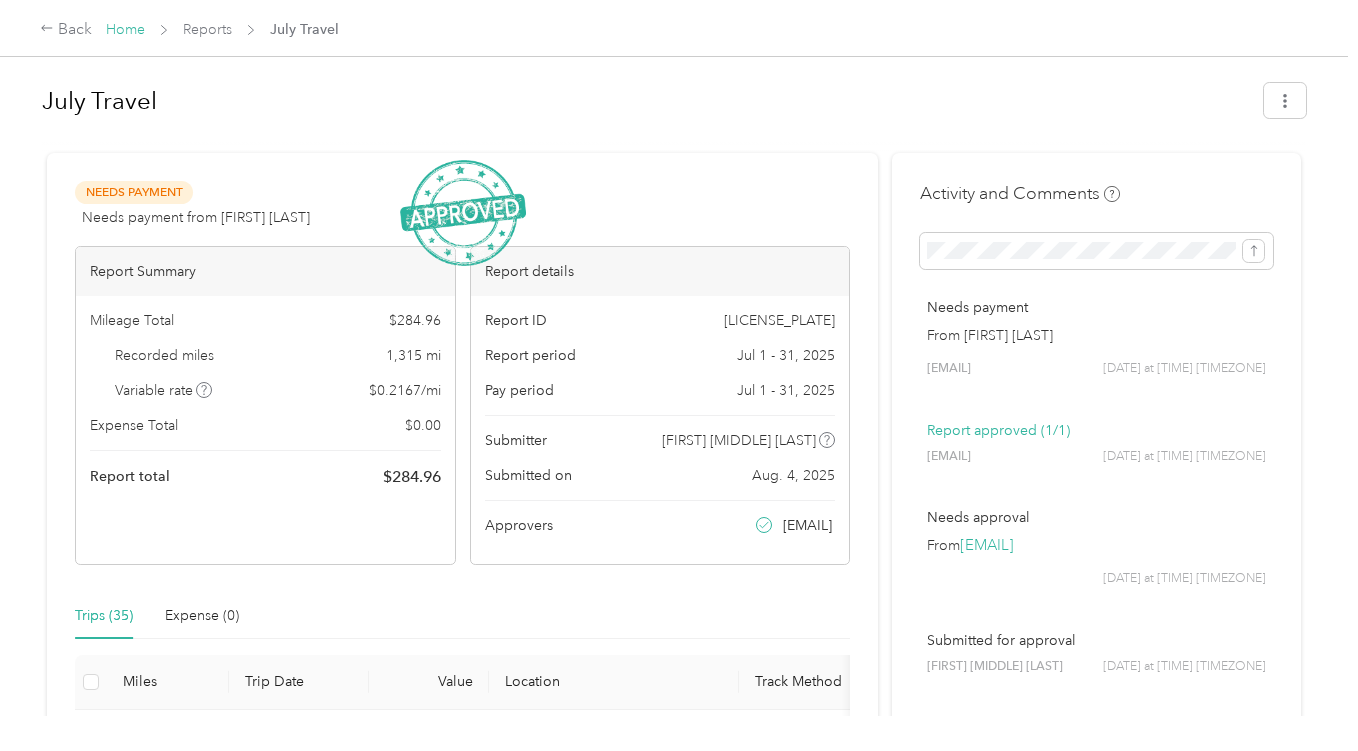 click on "Home" at bounding box center (125, 29) 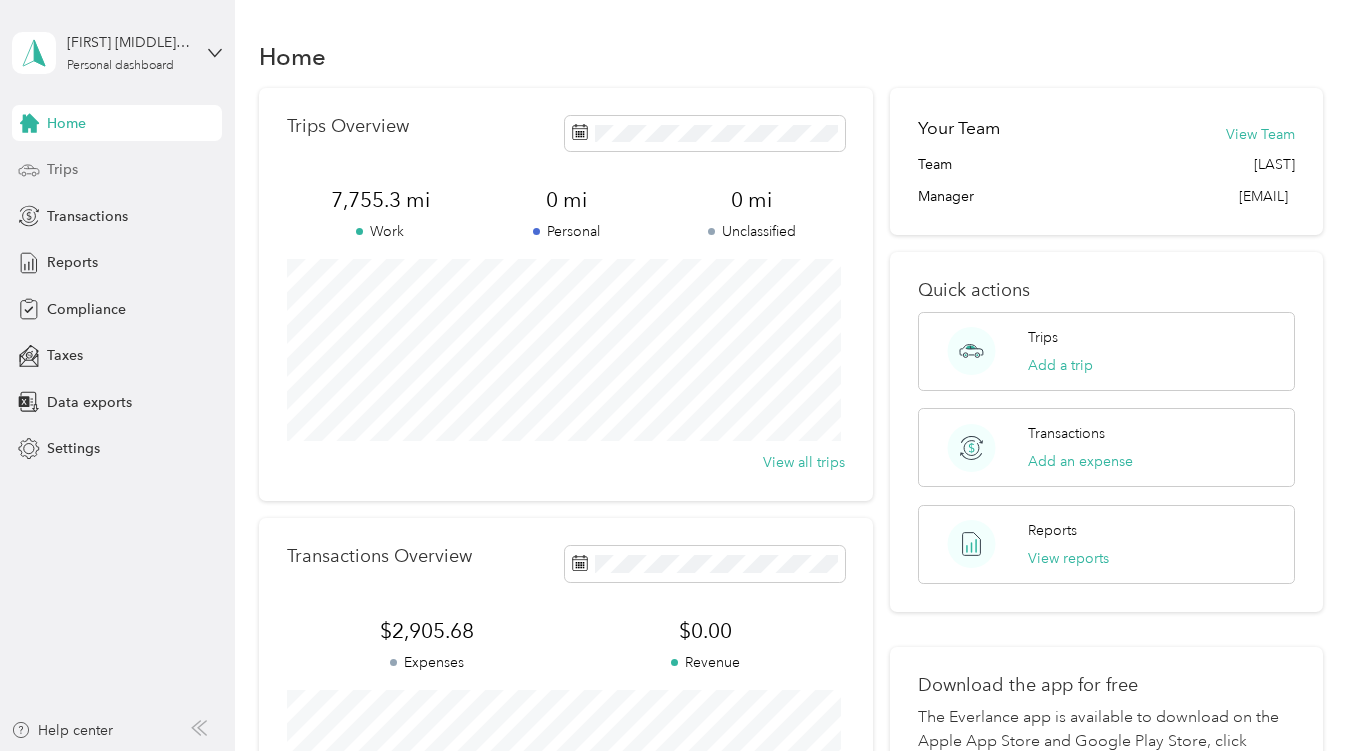 click on "Trips" at bounding box center [62, 169] 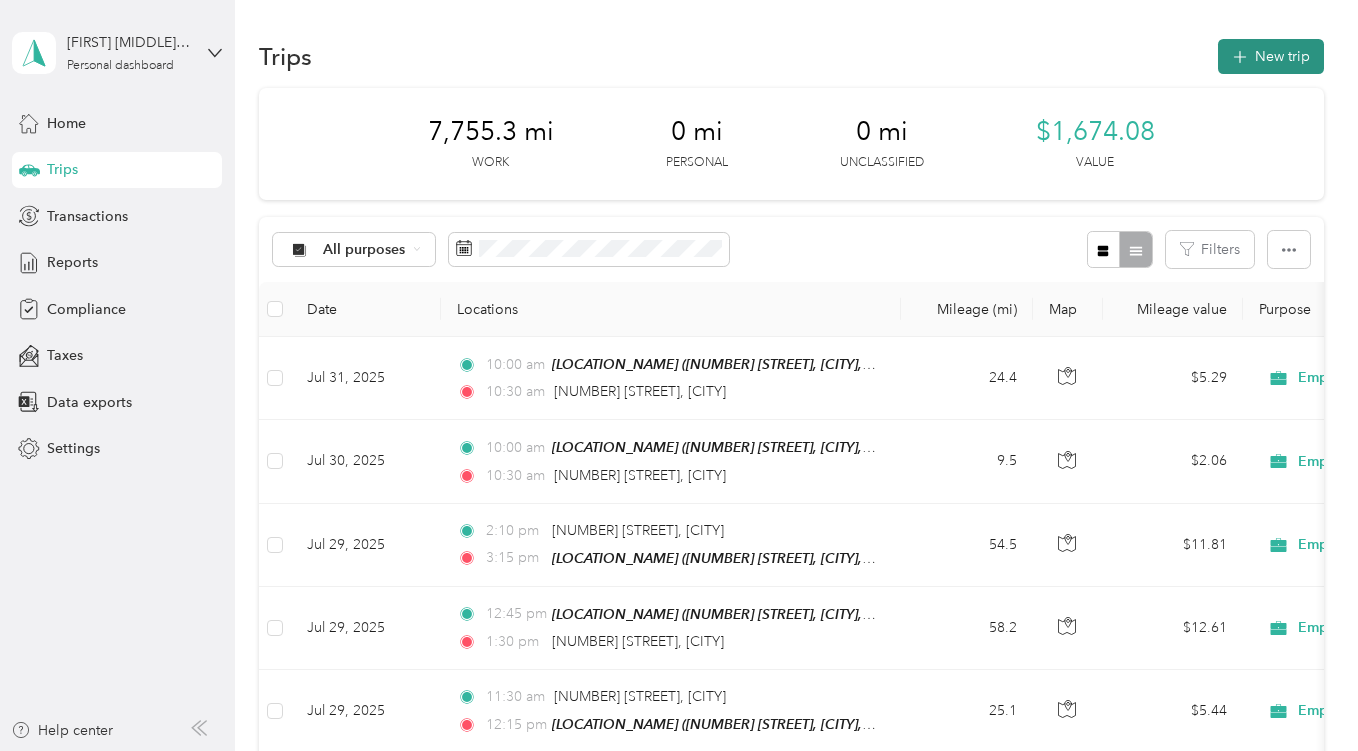 click on "New trip" at bounding box center (1271, 56) 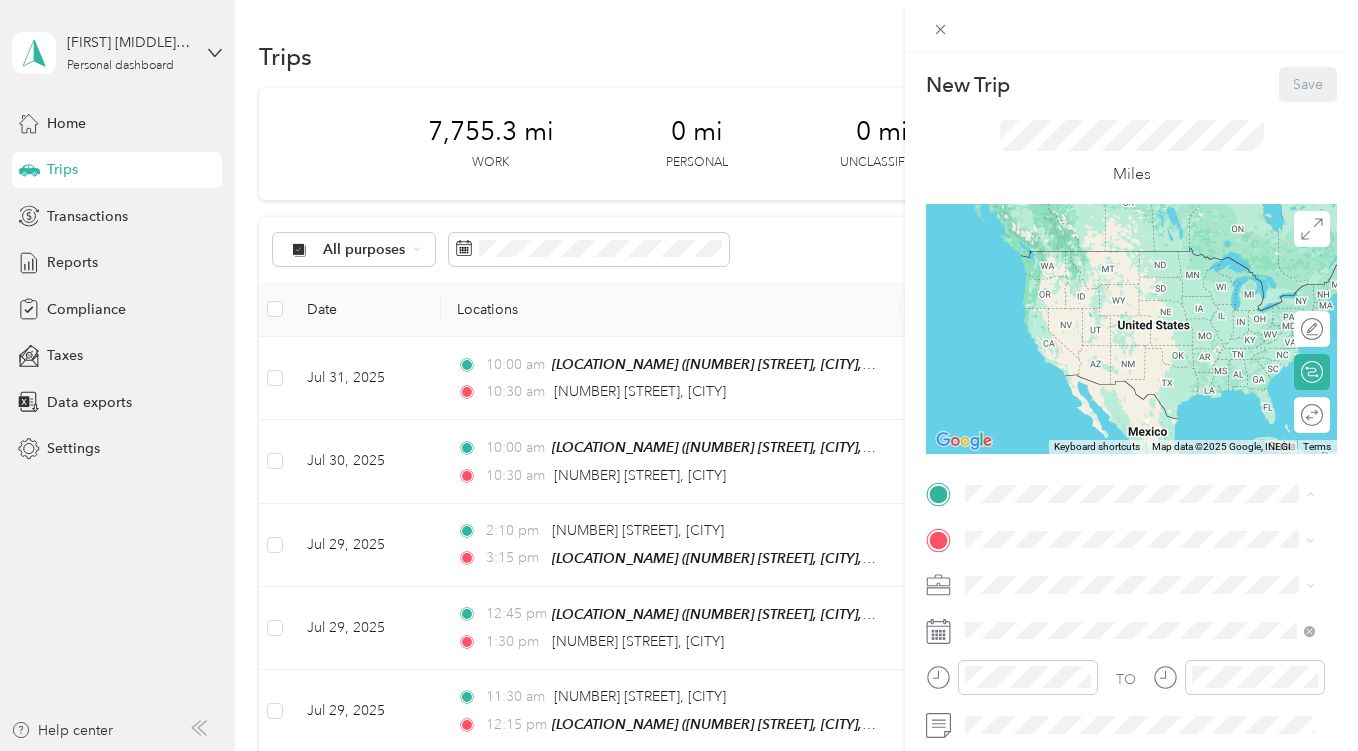 click on "[NUMBER] [STREET], [CITY], [POSTAL_CODE], [CITY], [STATE], [COUNTRY]" at bounding box center (1149, 690) 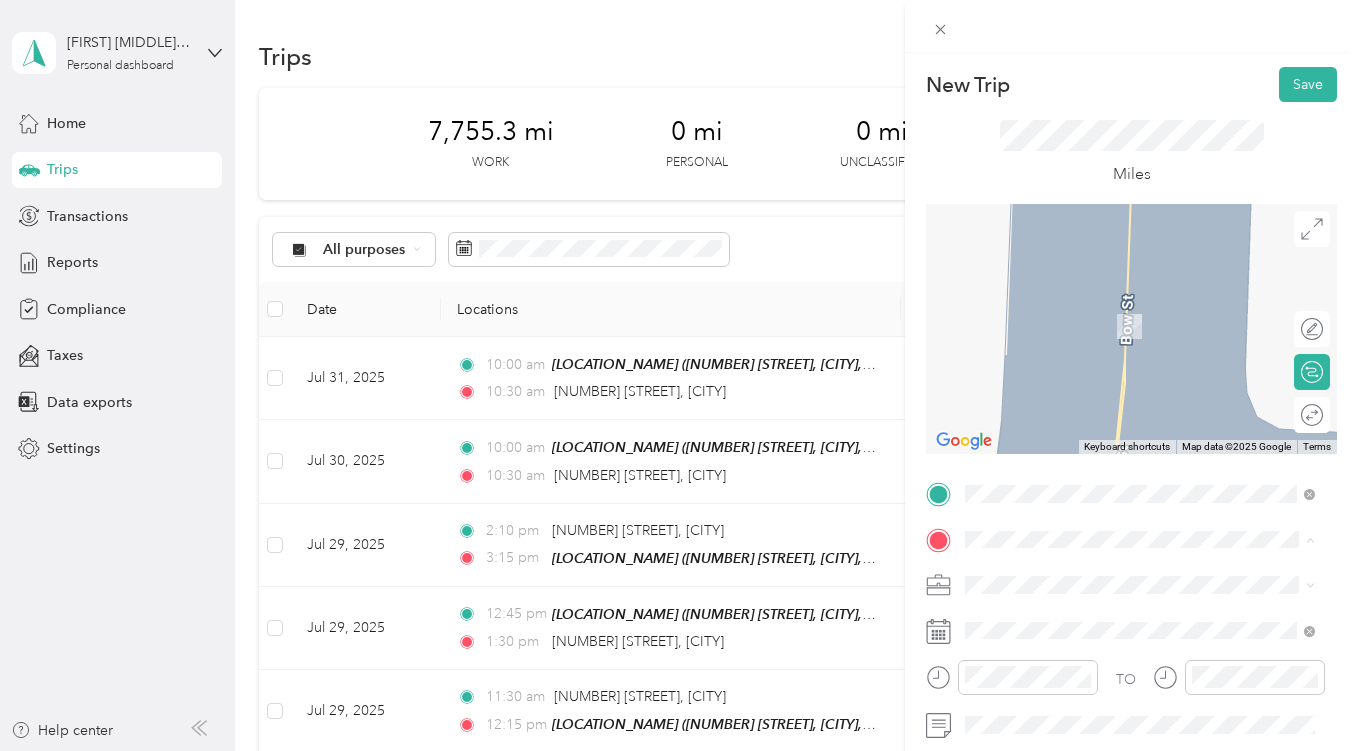click on "[NUMBER] [STREET], [CITY], [POSTAL_CODE], [CITY], [STATE], [COUNTRY]" at bounding box center (1149, 406) 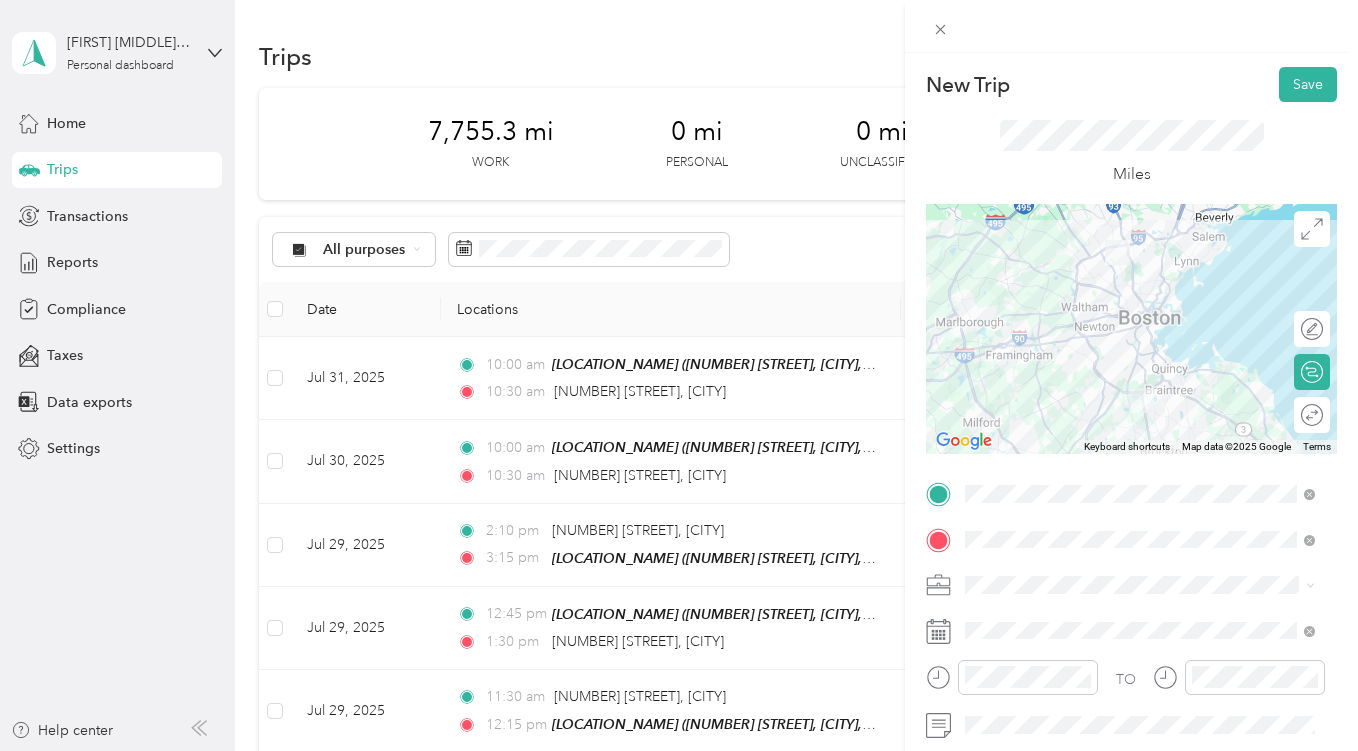 click at bounding box center [1131, 329] 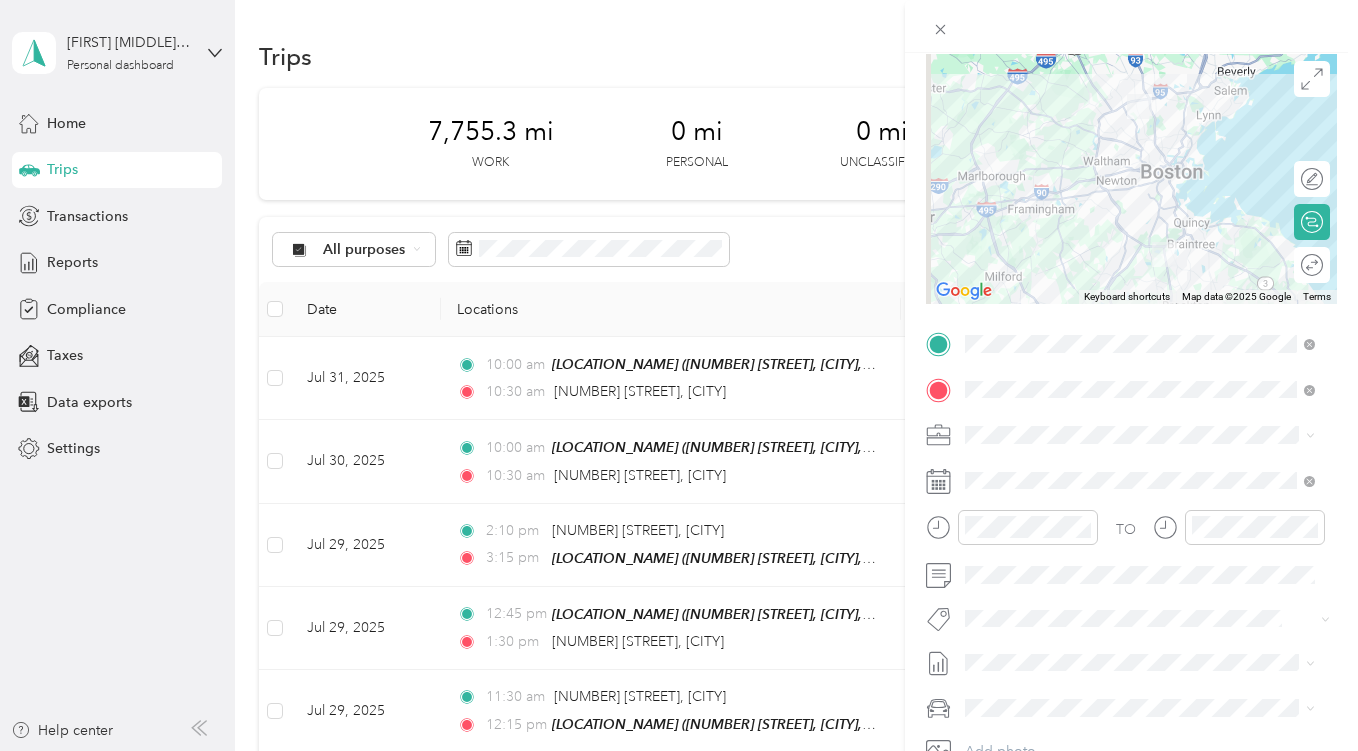 scroll, scrollTop: 156, scrollLeft: 0, axis: vertical 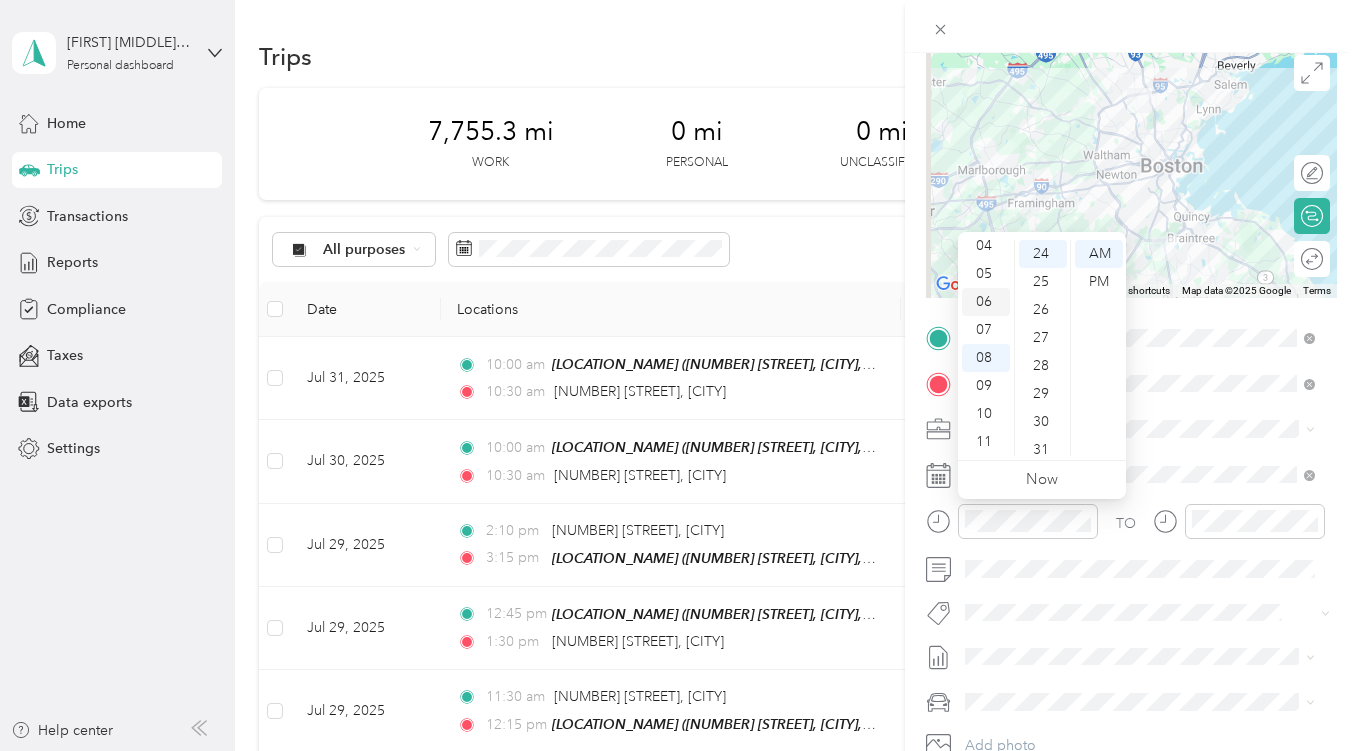 click on "06" at bounding box center [986, 302] 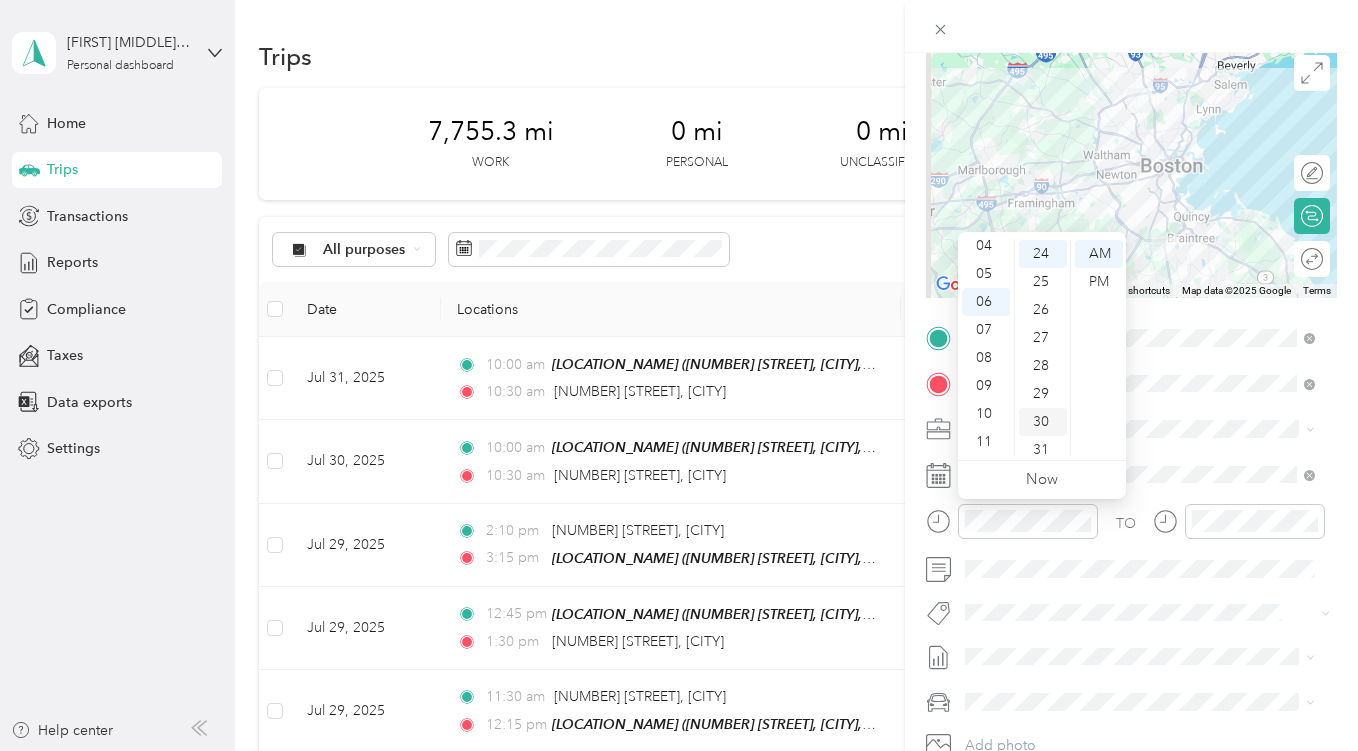 click on "30" at bounding box center [1043, 422] 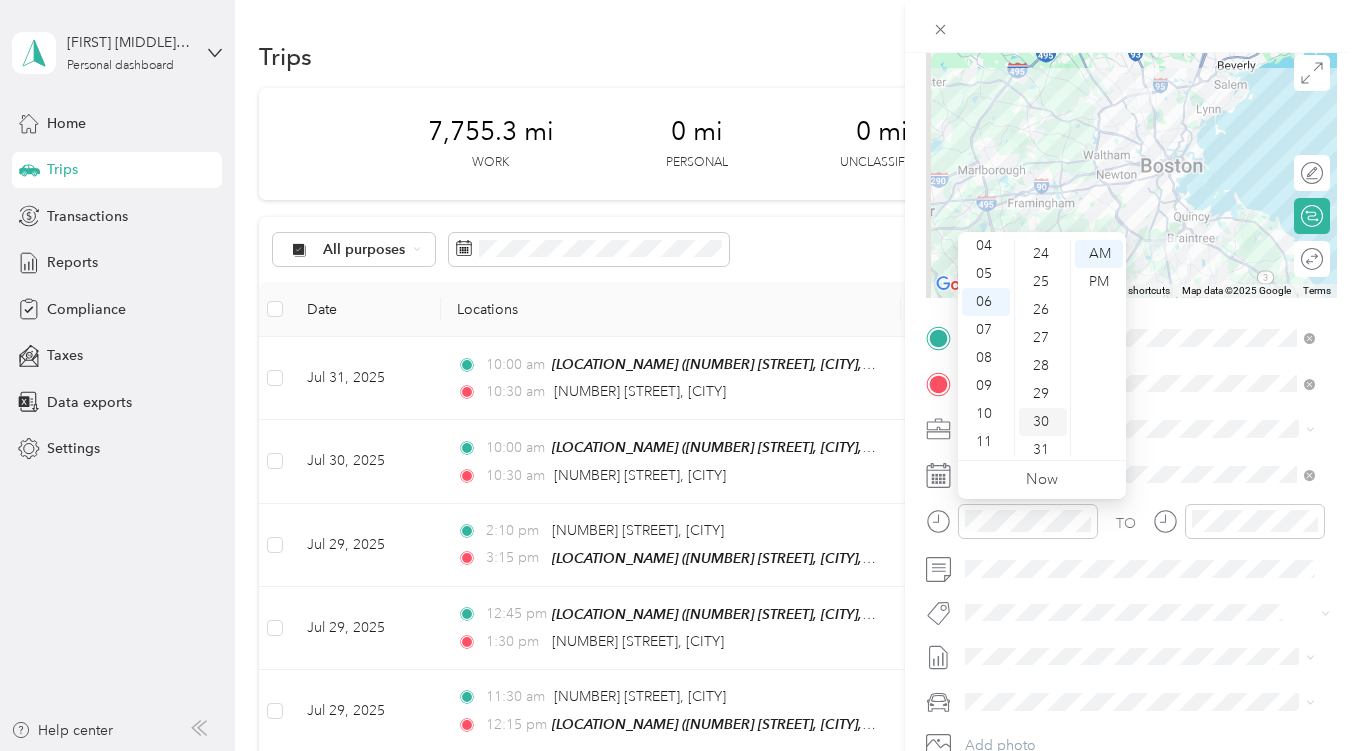 scroll, scrollTop: 840, scrollLeft: 0, axis: vertical 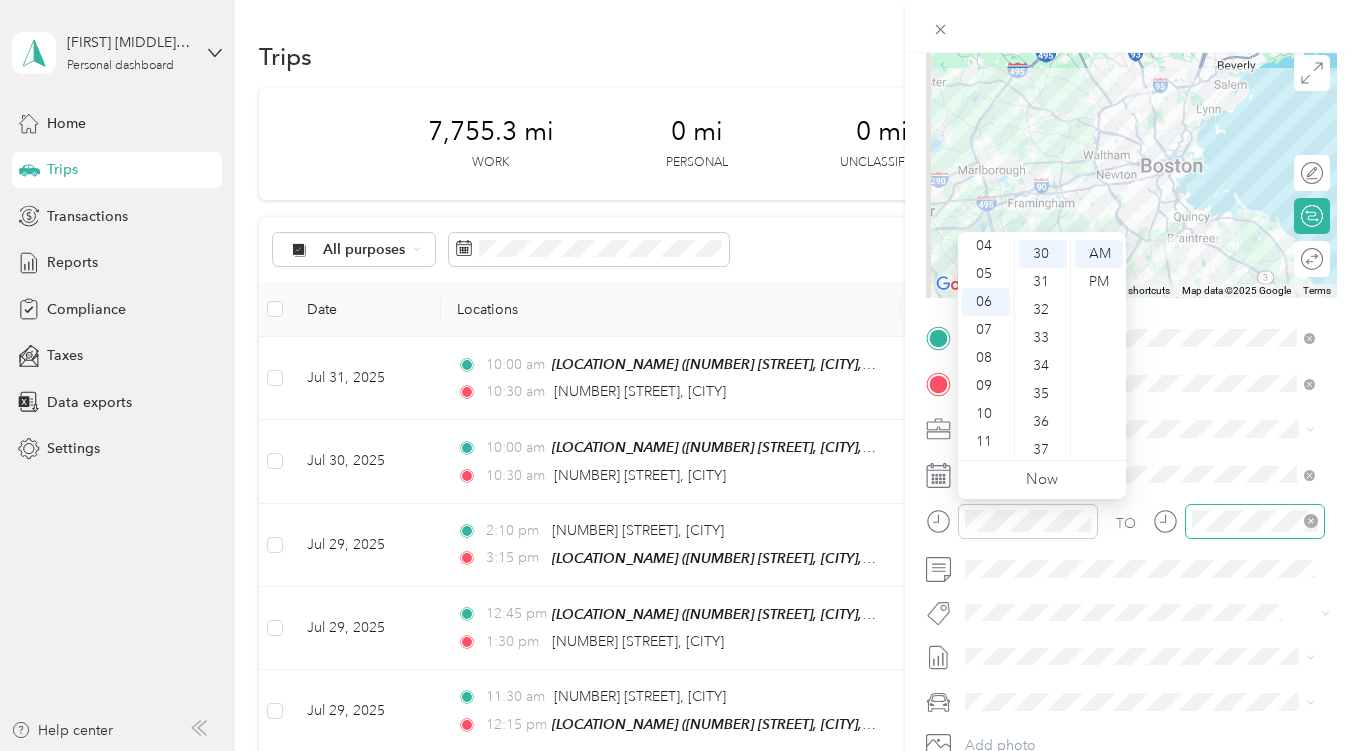 click at bounding box center [1255, 521] 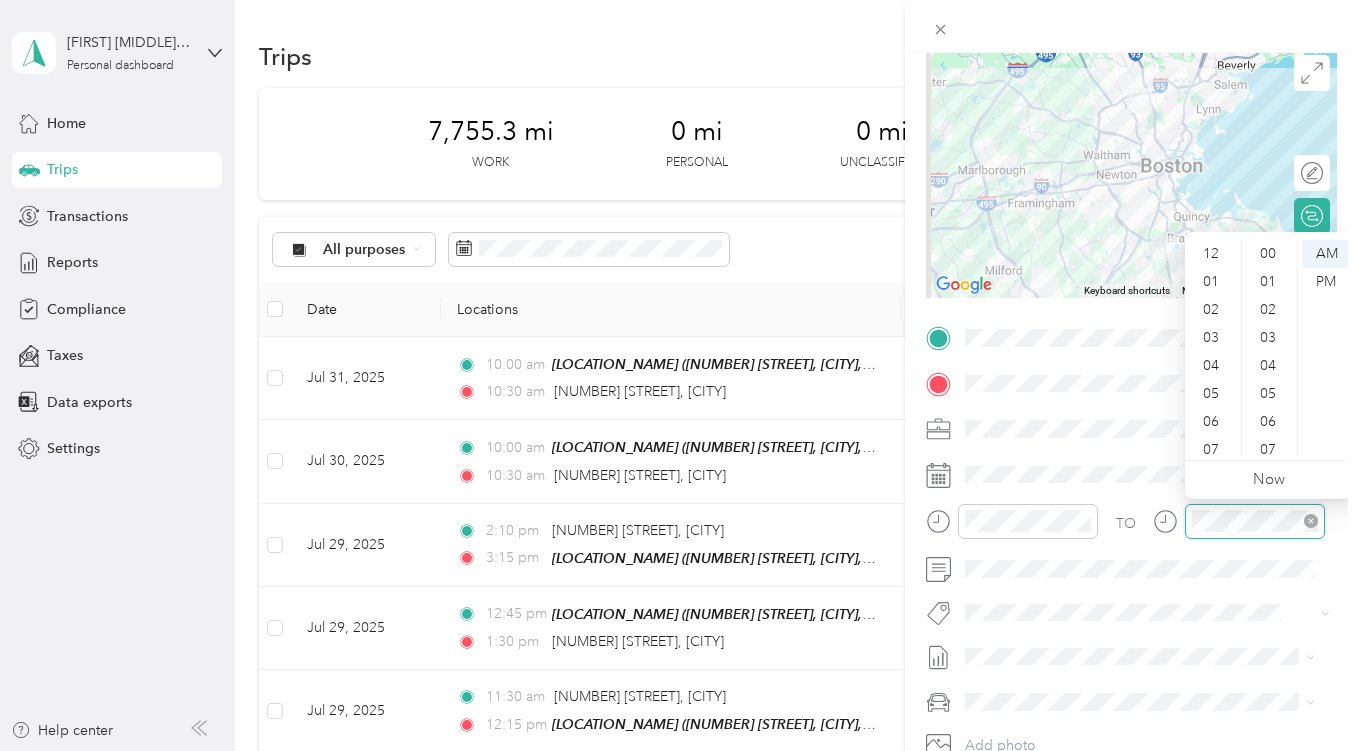 scroll, scrollTop: 667, scrollLeft: 0, axis: vertical 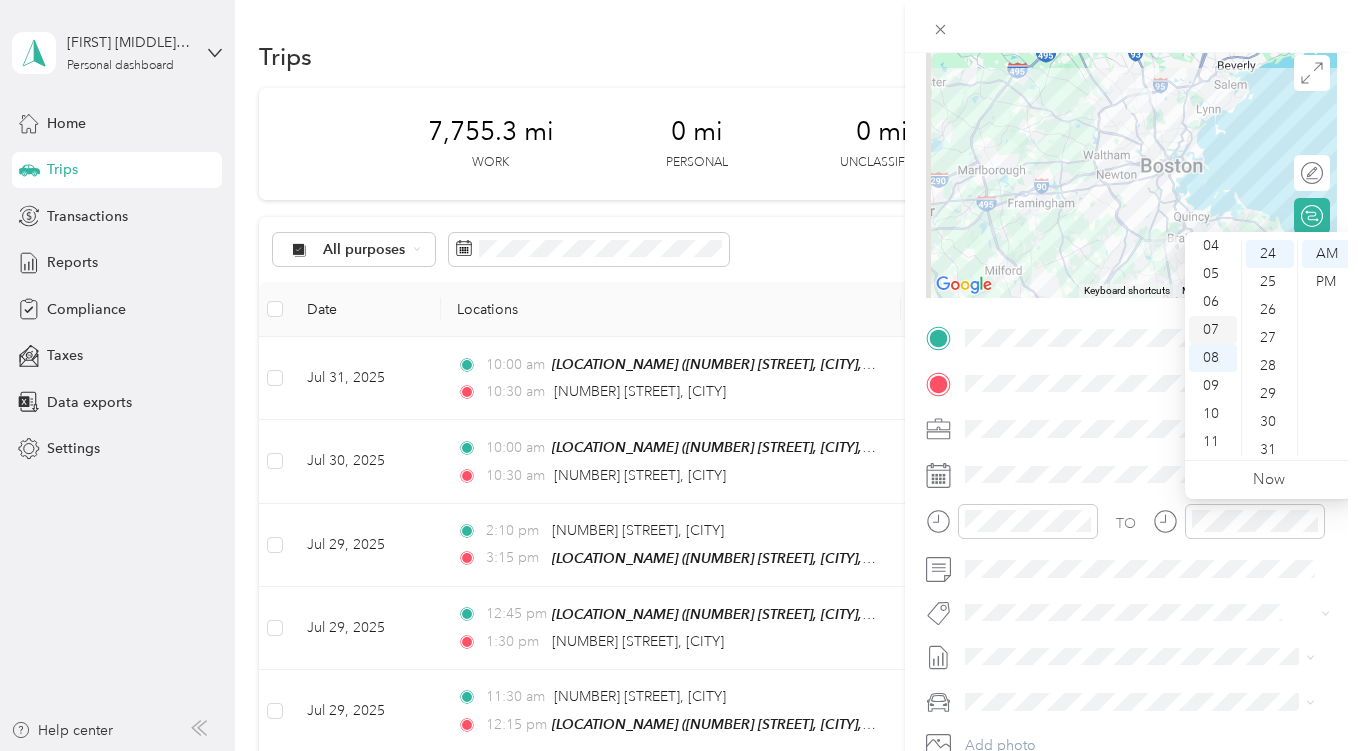 click on "07" at bounding box center [1213, 330] 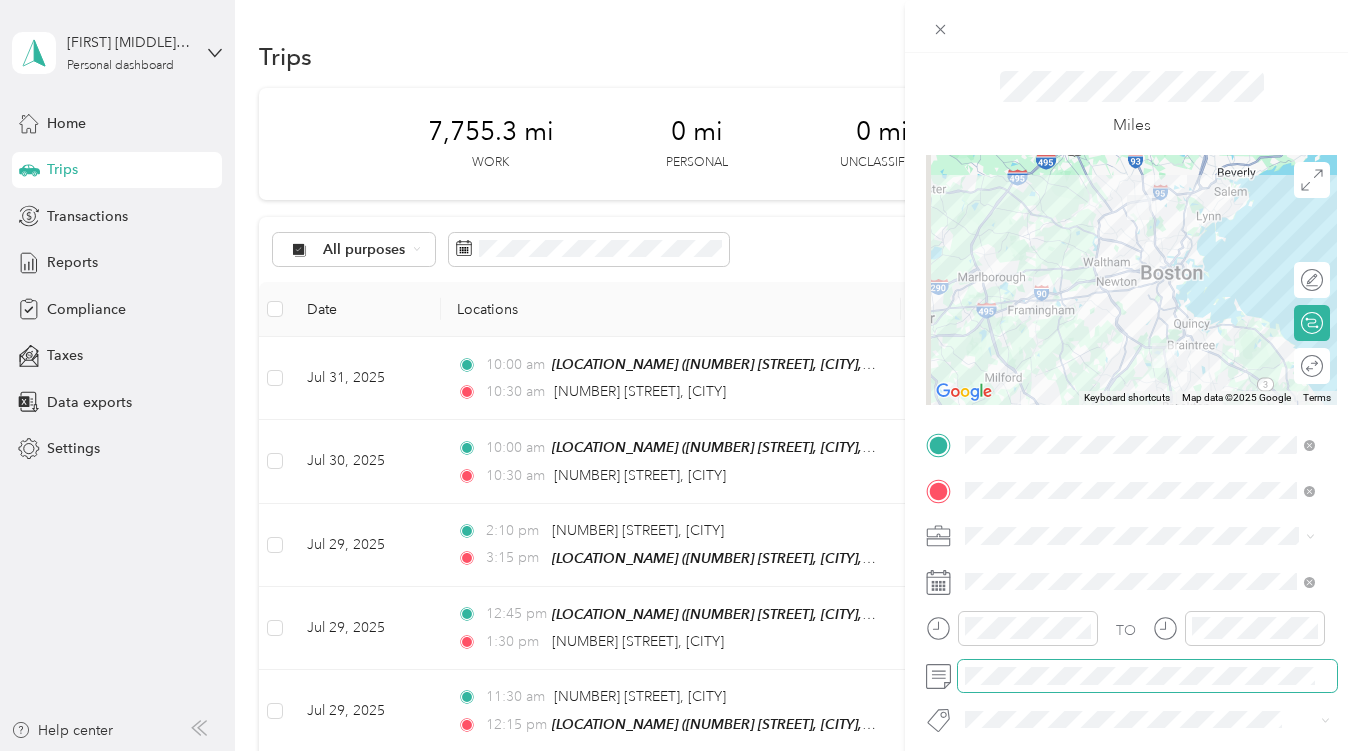 scroll, scrollTop: 0, scrollLeft: 0, axis: both 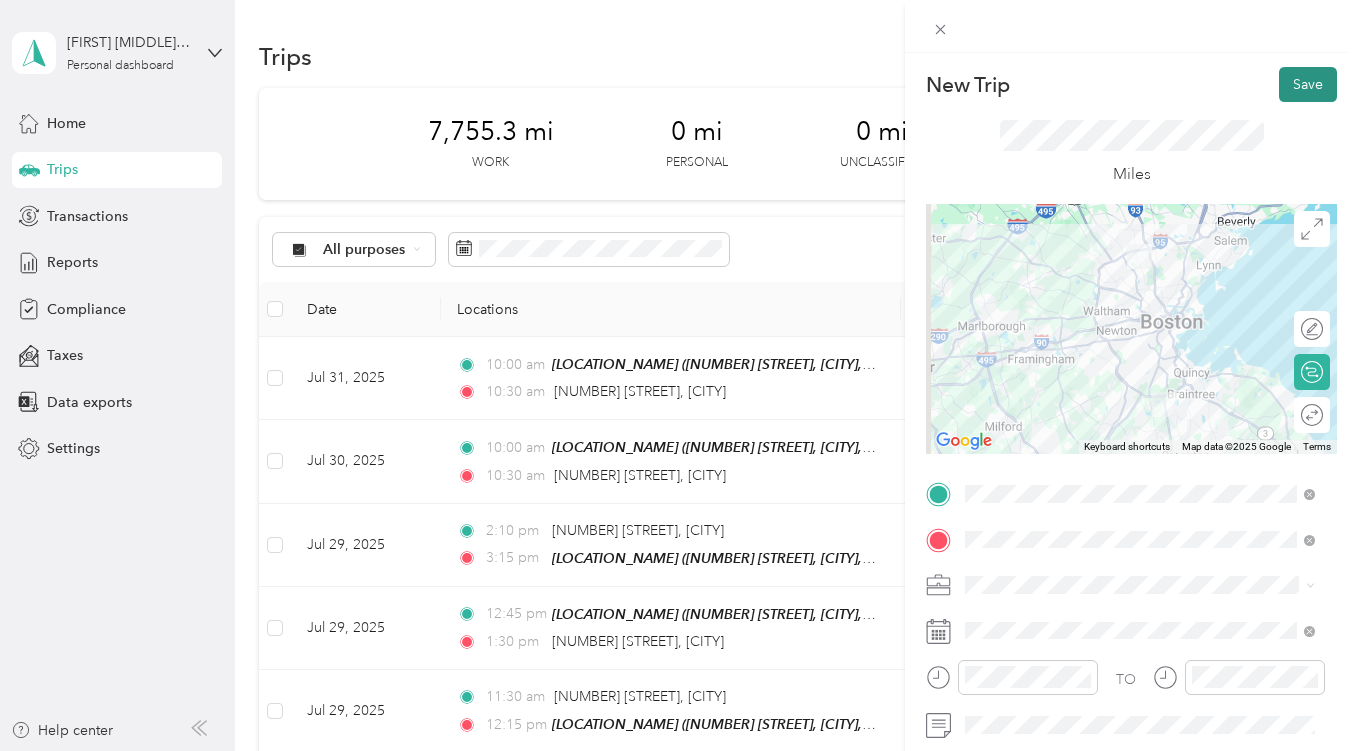 click on "Save" at bounding box center [1308, 84] 